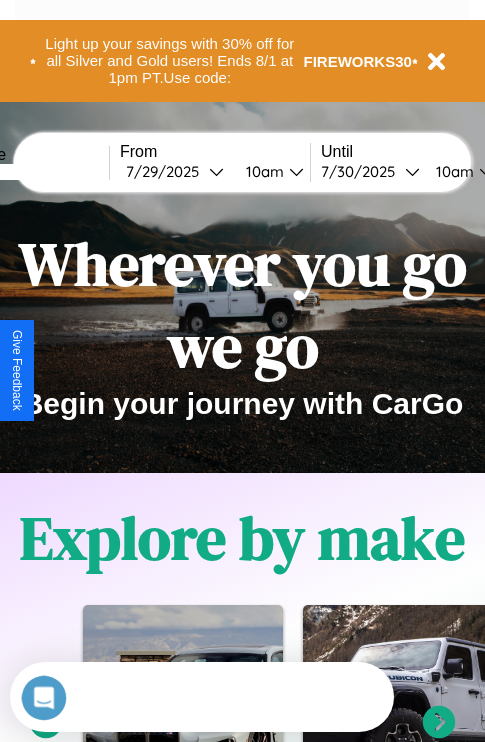 scroll, scrollTop: 0, scrollLeft: 0, axis: both 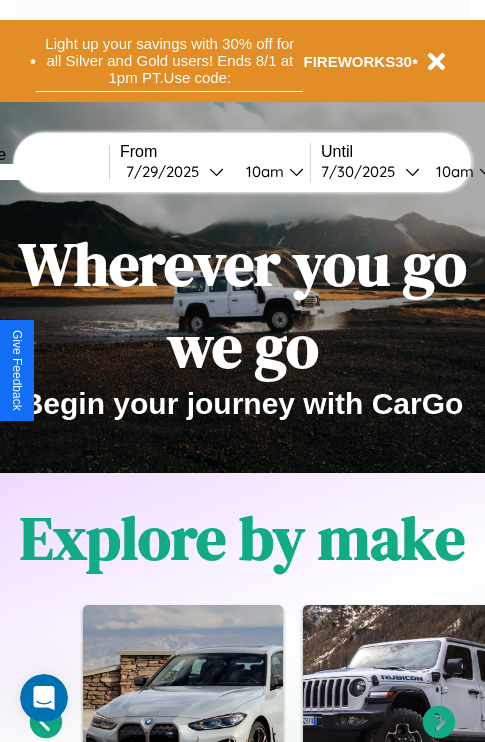 click on "Light up your savings with 30% off for all Silver and Gold users! Ends 8/1 at 1pm PT.  Use code:" at bounding box center [169, 61] 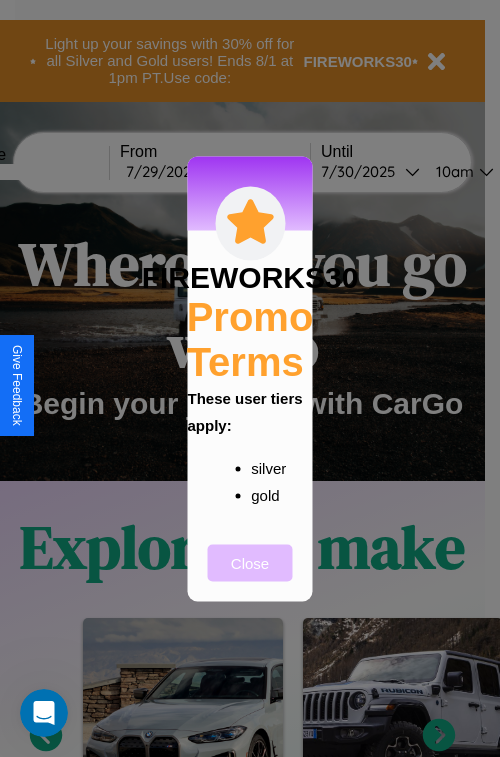 click on "Close" at bounding box center [250, 562] 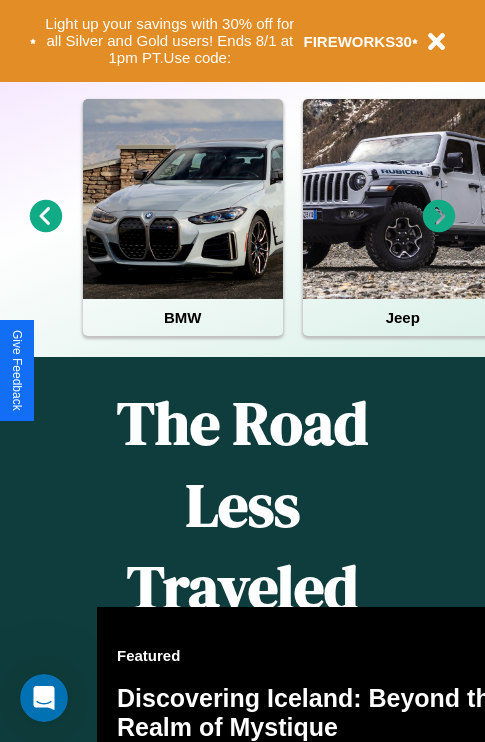 scroll, scrollTop: 0, scrollLeft: 0, axis: both 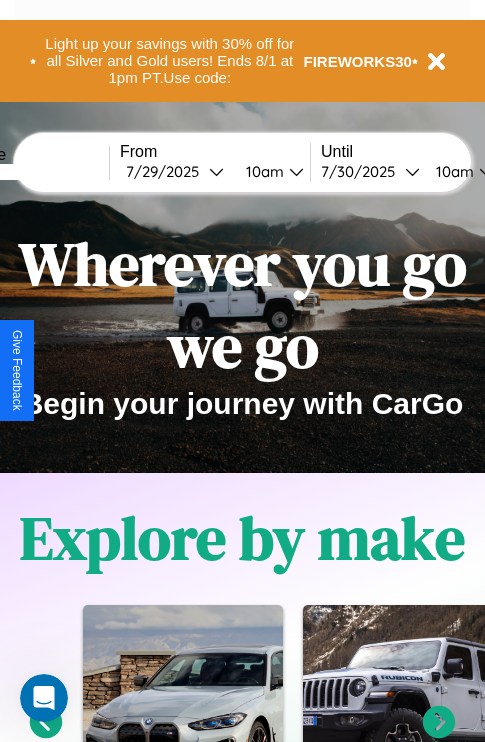click at bounding box center (34, 172) 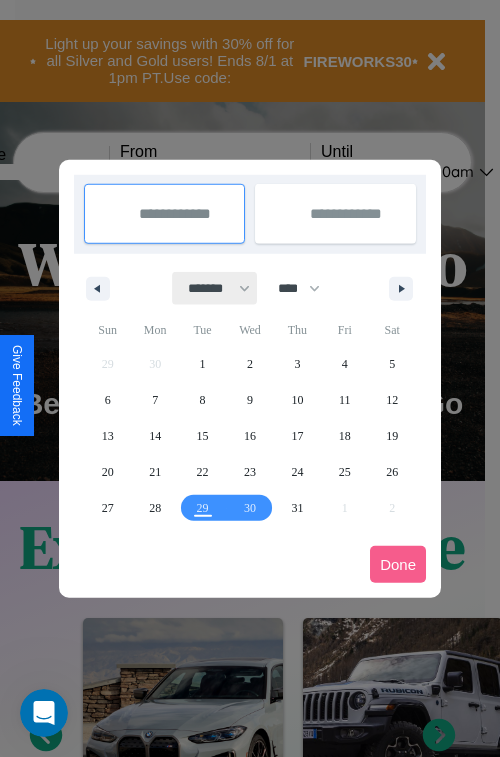 click on "******* ******** ***** ***** *** **** **** ****** ********* ******* ******** ********" at bounding box center (215, 288) 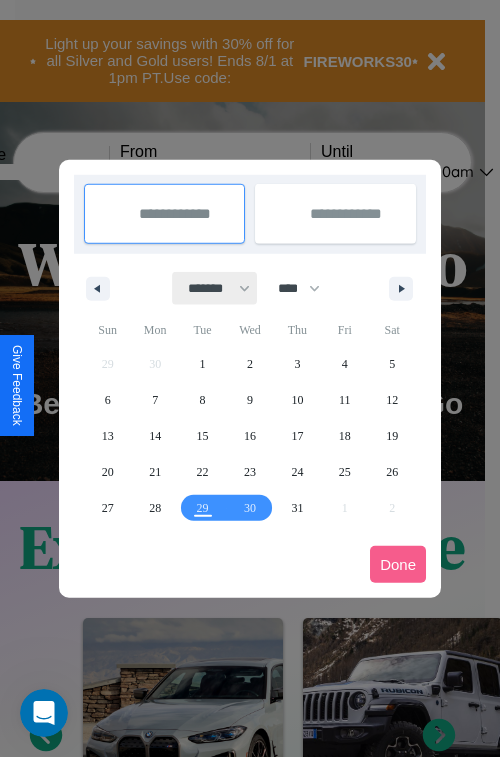 select on "*" 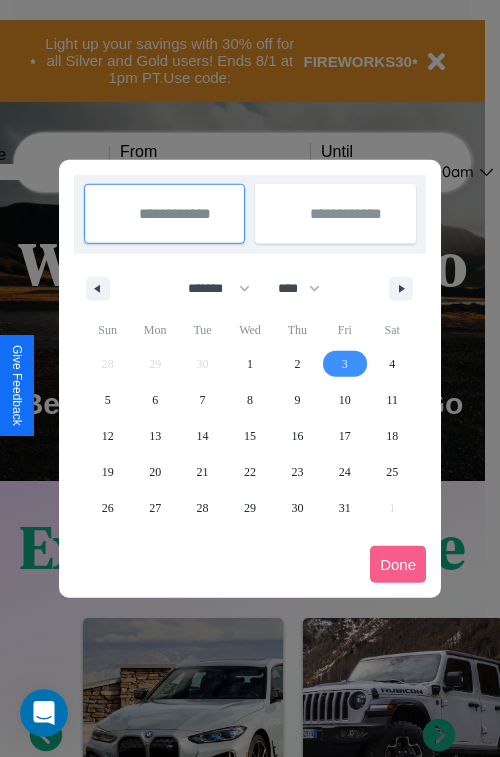 click on "3" at bounding box center [345, 364] 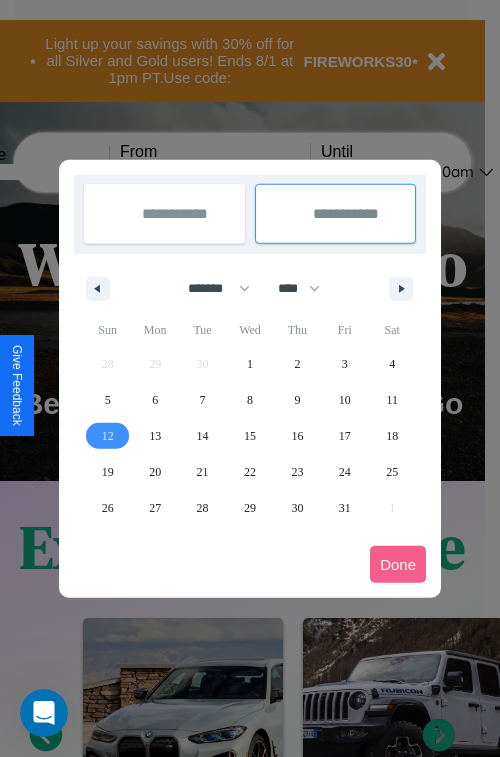 click on "12" at bounding box center (108, 436) 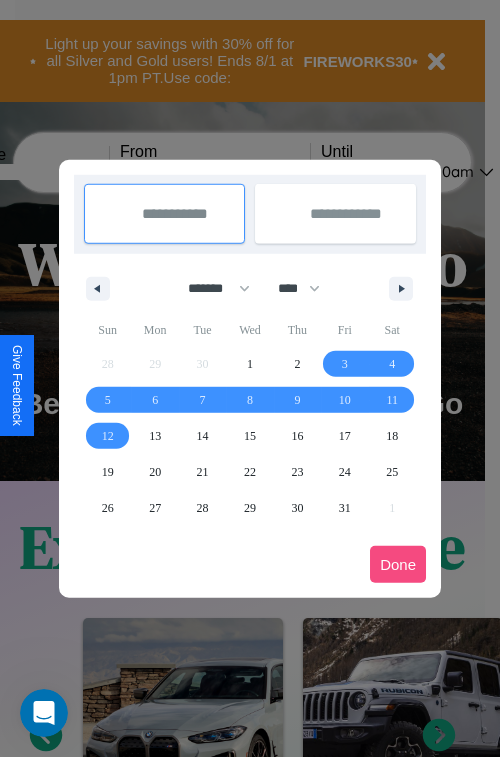 click on "Done" at bounding box center (398, 564) 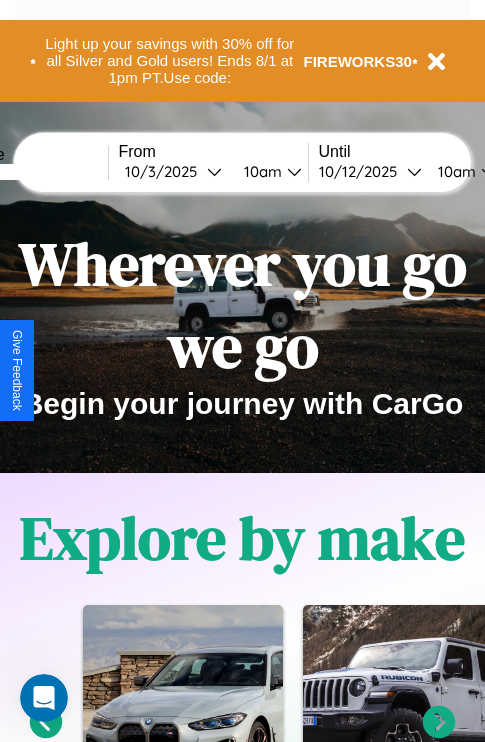 click on "10am" at bounding box center [260, 171] 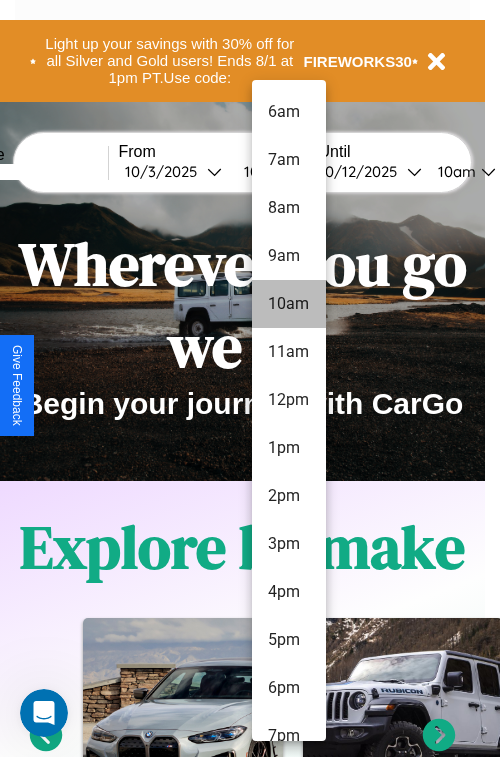 click on "10am" at bounding box center [289, 304] 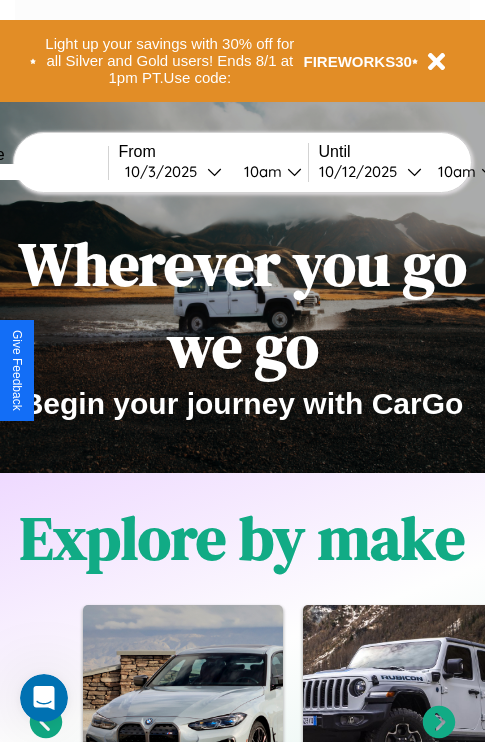 scroll, scrollTop: 0, scrollLeft: 78, axis: horizontal 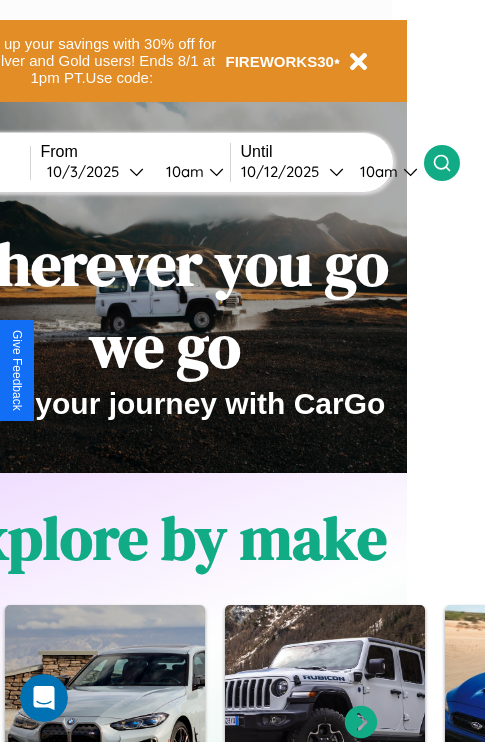 click 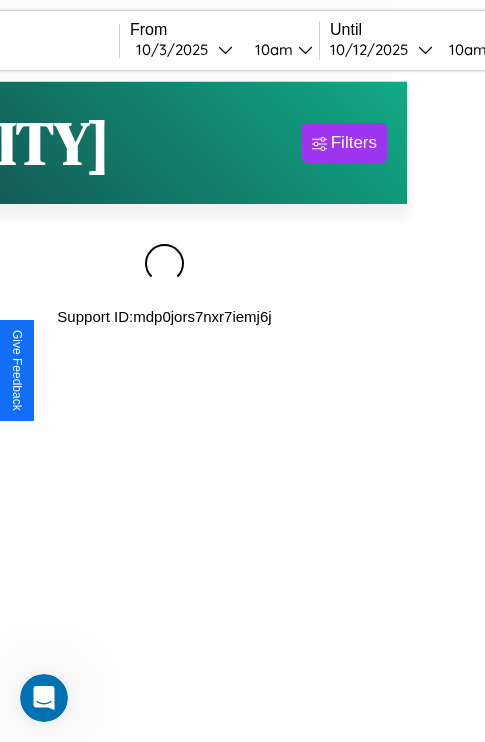 scroll, scrollTop: 0, scrollLeft: 0, axis: both 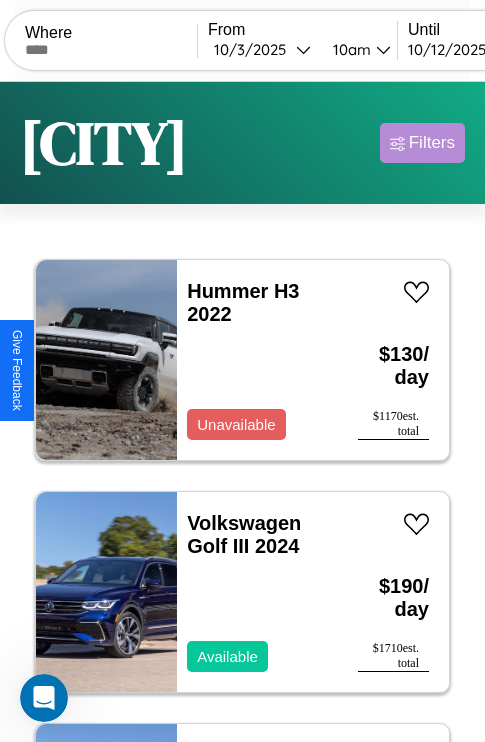 click on "Filters" at bounding box center (432, 143) 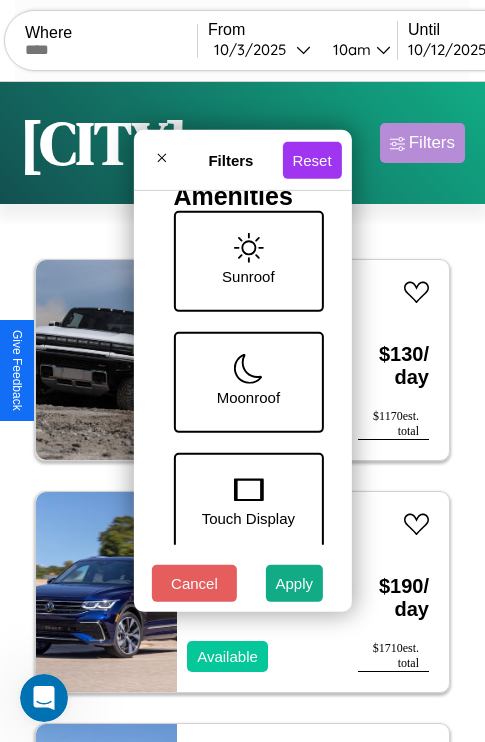 scroll, scrollTop: 772, scrollLeft: 0, axis: vertical 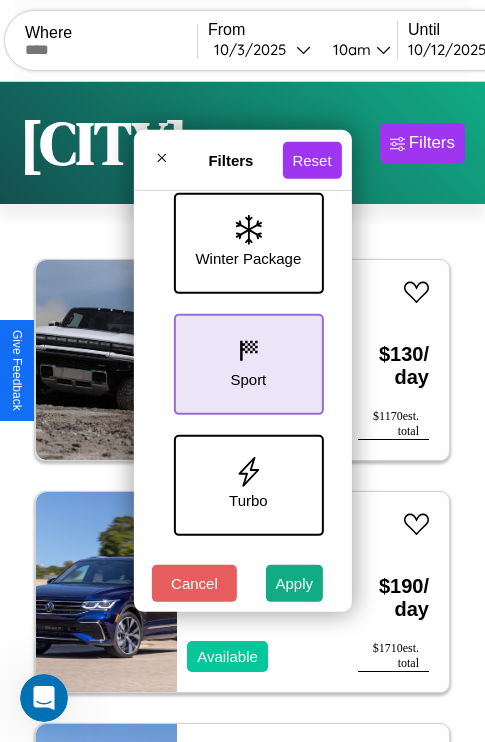 click 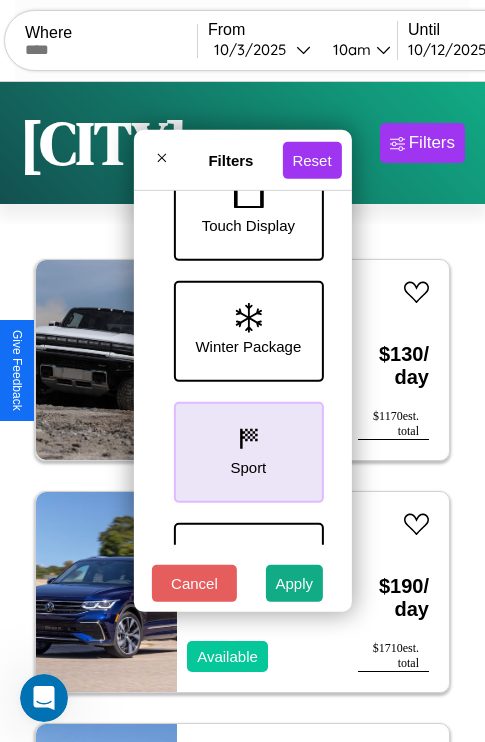 scroll, scrollTop: 651, scrollLeft: 0, axis: vertical 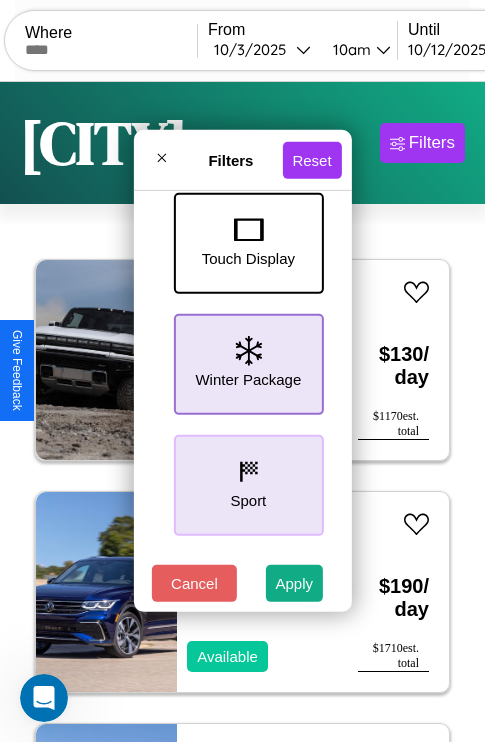 click 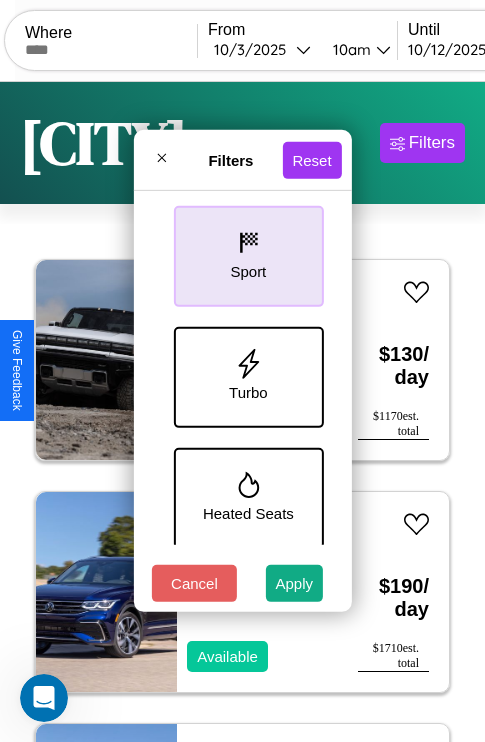 scroll, scrollTop: 893, scrollLeft: 0, axis: vertical 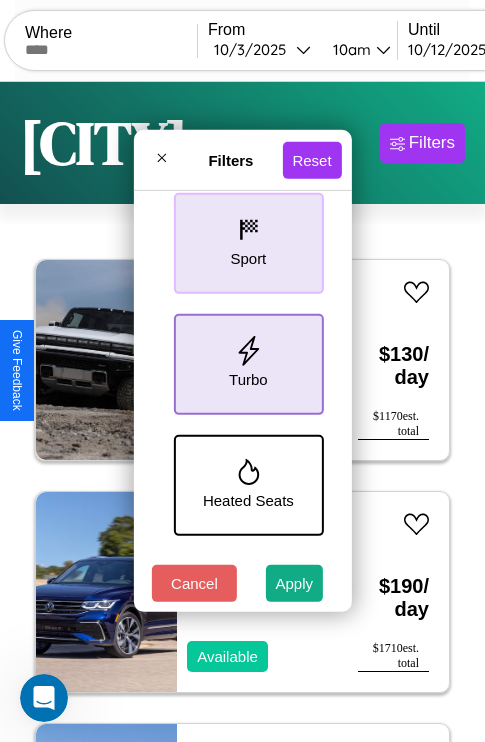 click 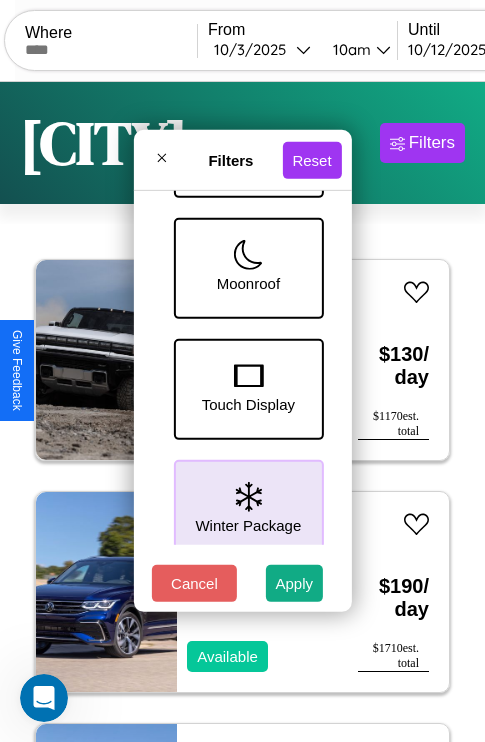 scroll, scrollTop: 162, scrollLeft: 0, axis: vertical 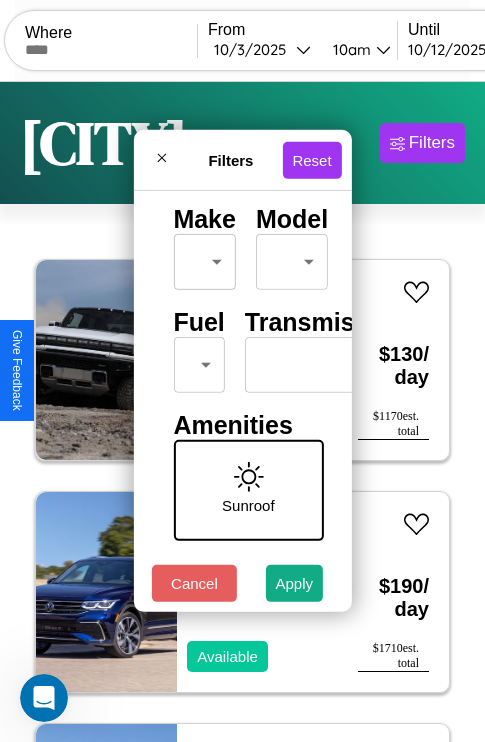 click on "CarGo Where From [DATE] [TIME] Until [DATE] [TIME] Become a Host Login Sign Up [CITY] Filters 28  cars in this area These cars can be picked up in this city. Hummer   H3   2022 Unavailable $ 130  / day $ 1170  est. total Volkswagen   Golf III   2024 Available $ 190  / day $ 1710  est. total Volkswagen   Rabbit   2020 Available $ 160  / day $ 1440  est. total Hyundai   XG350   2014 Available $ 50  / day $ 450  est. total Ferrari   488 Pista   2018 Available $ 80  / day $ 720  est. total Audi   Q8   2019 Available $ 130  / day $ 1170  est. total Jeep   Comanche   2018 Available $ 120  / day $ 1080  est. total Mercedes   240   2020 Available $ 160  / day $ 1440  est. total Mercedes   L1116   2022 Available $ 160  / day $ 1440  est. total Chevrolet   Celebrity   2021 Available $ 90  / day $ 810  est. total Volvo   WHL   2019 Available $ 40  / day $ 360  est. total Bentley   Azure   2018 Available $ 180  / day $ 1620  est. total Ferrari   599 GTB   2014 Available $ 80  / day $ 720  est. total Hyundai" at bounding box center [242, 412] 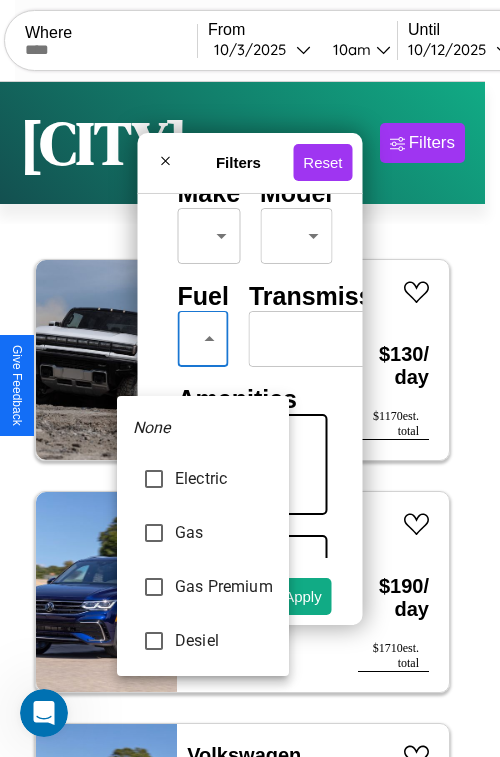 type on "********" 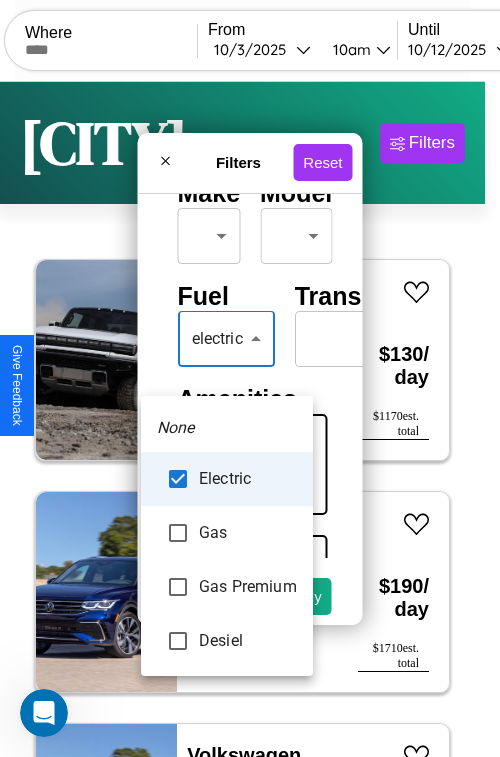 click at bounding box center [250, 378] 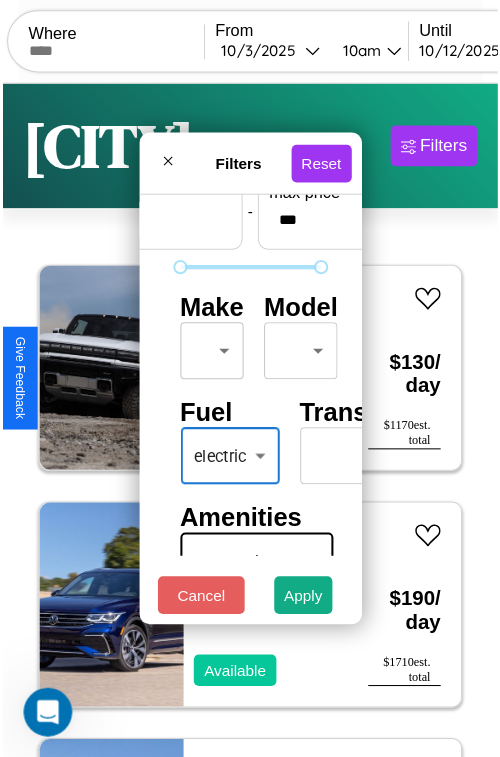scroll, scrollTop: 59, scrollLeft: 0, axis: vertical 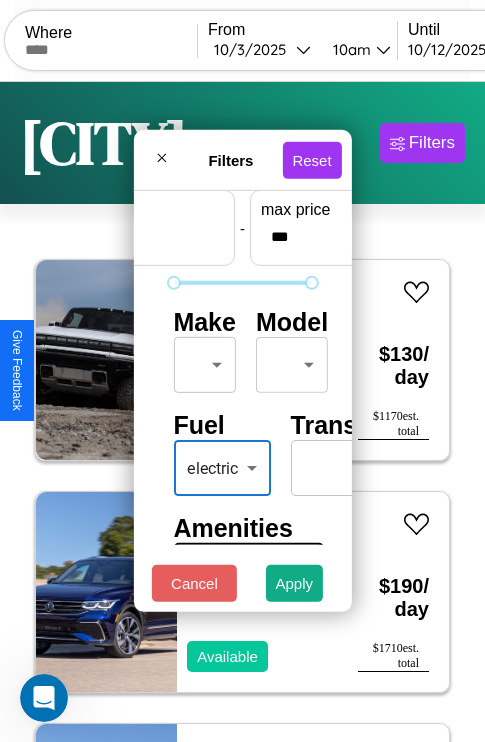 click on "CarGo Where From [DATE] [TIME] Until [DATE] [TIME] Become a Host Login Sign Up [CITY] Filters 28  cars in this area These cars can be picked up in this city. Hummer   H3   2022 Unavailable $ 130  / day $ 1170  est. total Volkswagen   Golf III   2024 Available $ 190  / day $ 1710  est. total Volkswagen   Rabbit   2020 Available $ 160  / day $ 1440  est. total Hyundai   XG350   2014 Available $ 50  / day $ 450  est. total Ferrari   488 Pista   2018 Available $ 80  / day $ 720  est. total Audi   Q8   2019 Available $ 130  / day $ 1170  est. total Jeep   Comanche   2018 Available $ 120  / day $ 1080  est. total Mercedes   240   2020 Available $ 160  / day $ 1440  est. total Mercedes   L1116   2022 Available $ 160  / day $ 1440  est. total Chevrolet   Celebrity   2021 Available $ 90  / day $ 810  est. total Volvo   WHL   2019 Available $ 40  / day $ 360  est. total Bentley   Azure   2018 Available $ 180  / day $ 1620  est. total Ferrari   599 GTB   2014 Available $ 80  / day $ 720  est. total Hyundai" at bounding box center [242, 412] 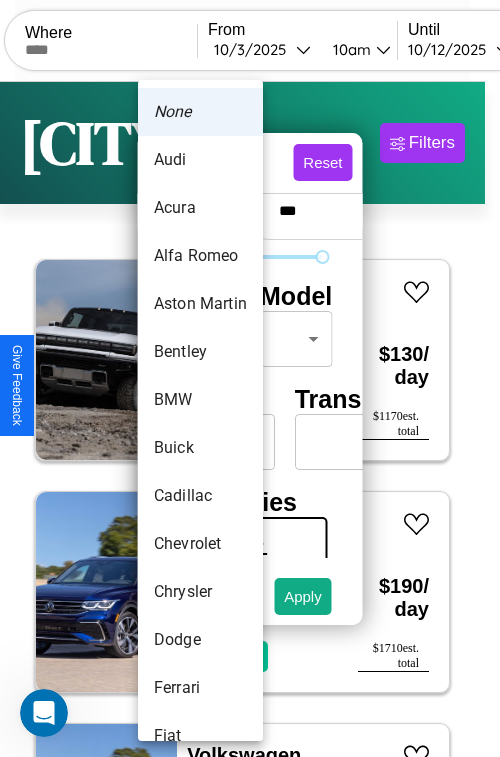 click on "Aston Martin" at bounding box center [200, 304] 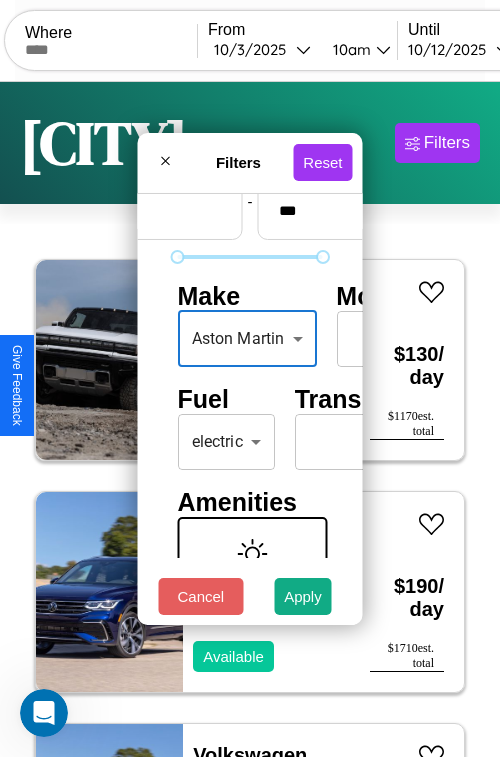 type on "**********" 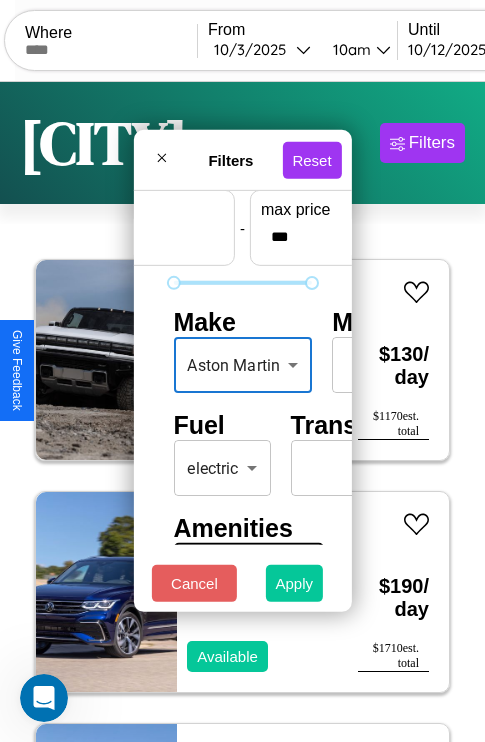 click on "Apply" at bounding box center [295, 583] 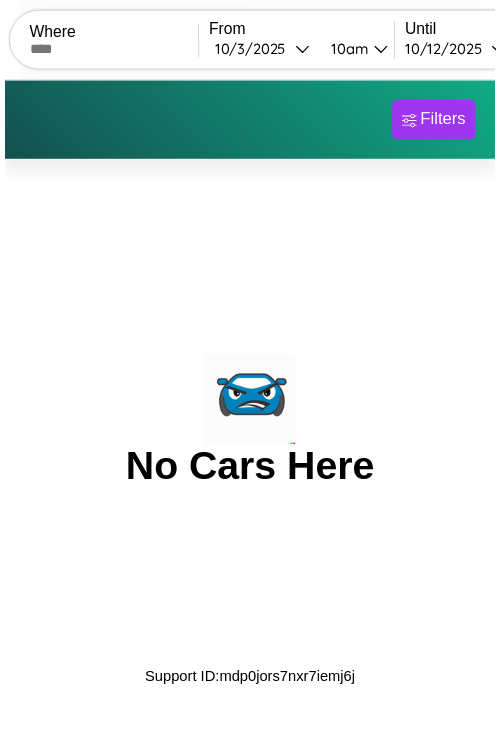 scroll, scrollTop: 0, scrollLeft: 0, axis: both 